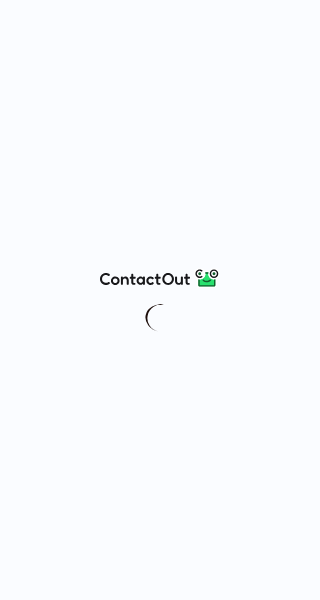 scroll, scrollTop: 0, scrollLeft: 0, axis: both 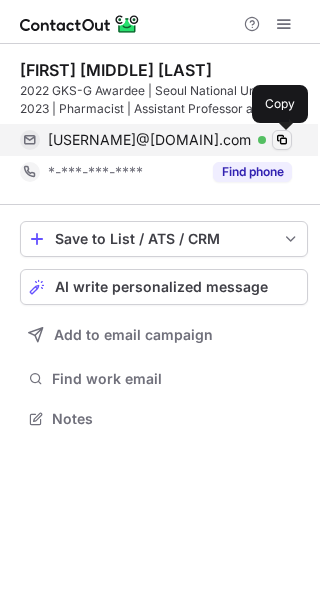 click at bounding box center [282, 140] 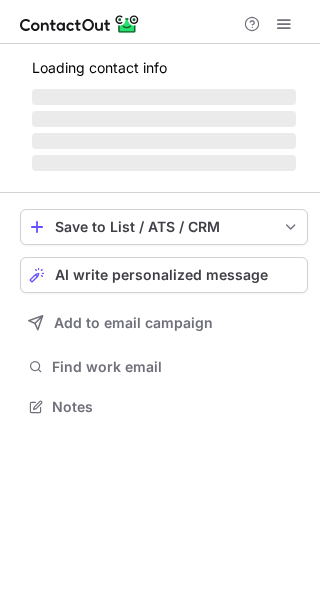 scroll, scrollTop: 0, scrollLeft: 0, axis: both 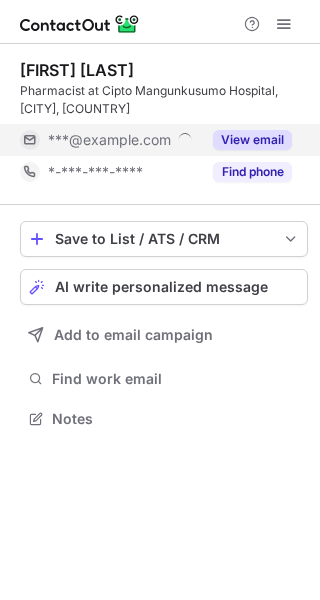 click on "View email" at bounding box center (252, 140) 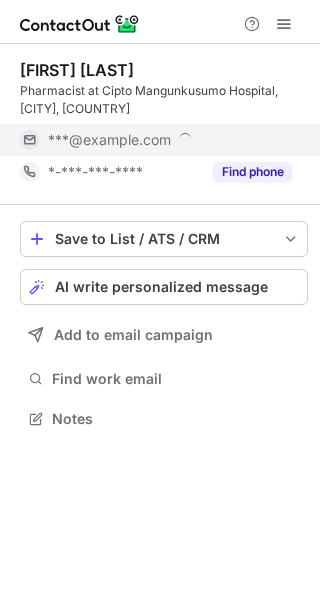 scroll, scrollTop: 10, scrollLeft: 10, axis: both 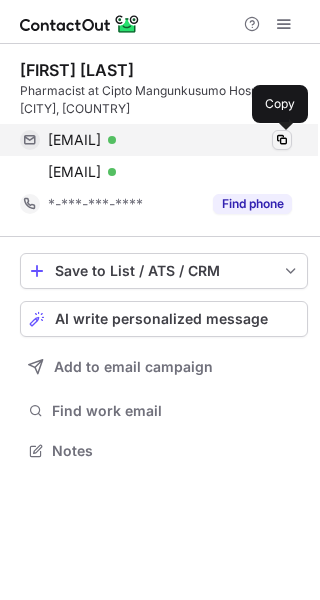 click at bounding box center (282, 140) 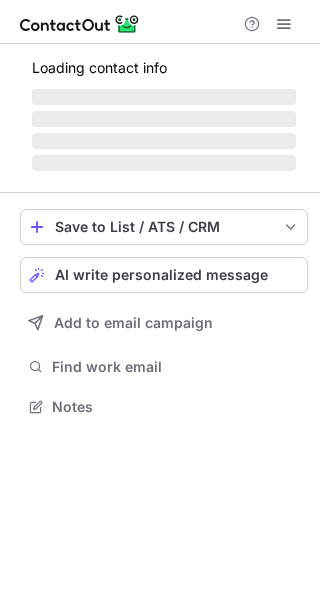 scroll, scrollTop: 0, scrollLeft: 0, axis: both 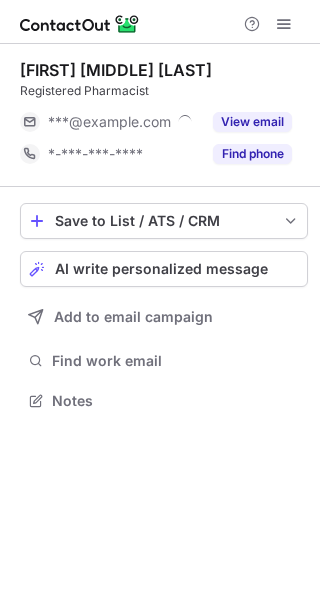 click on "View email" at bounding box center [252, 122] 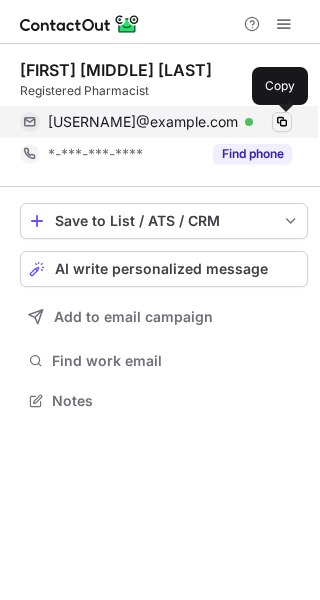 click at bounding box center [282, 122] 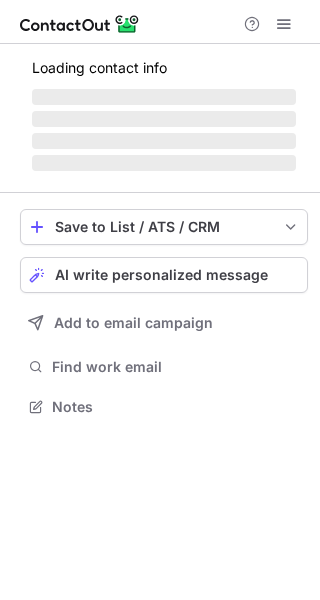 scroll, scrollTop: 0, scrollLeft: 0, axis: both 